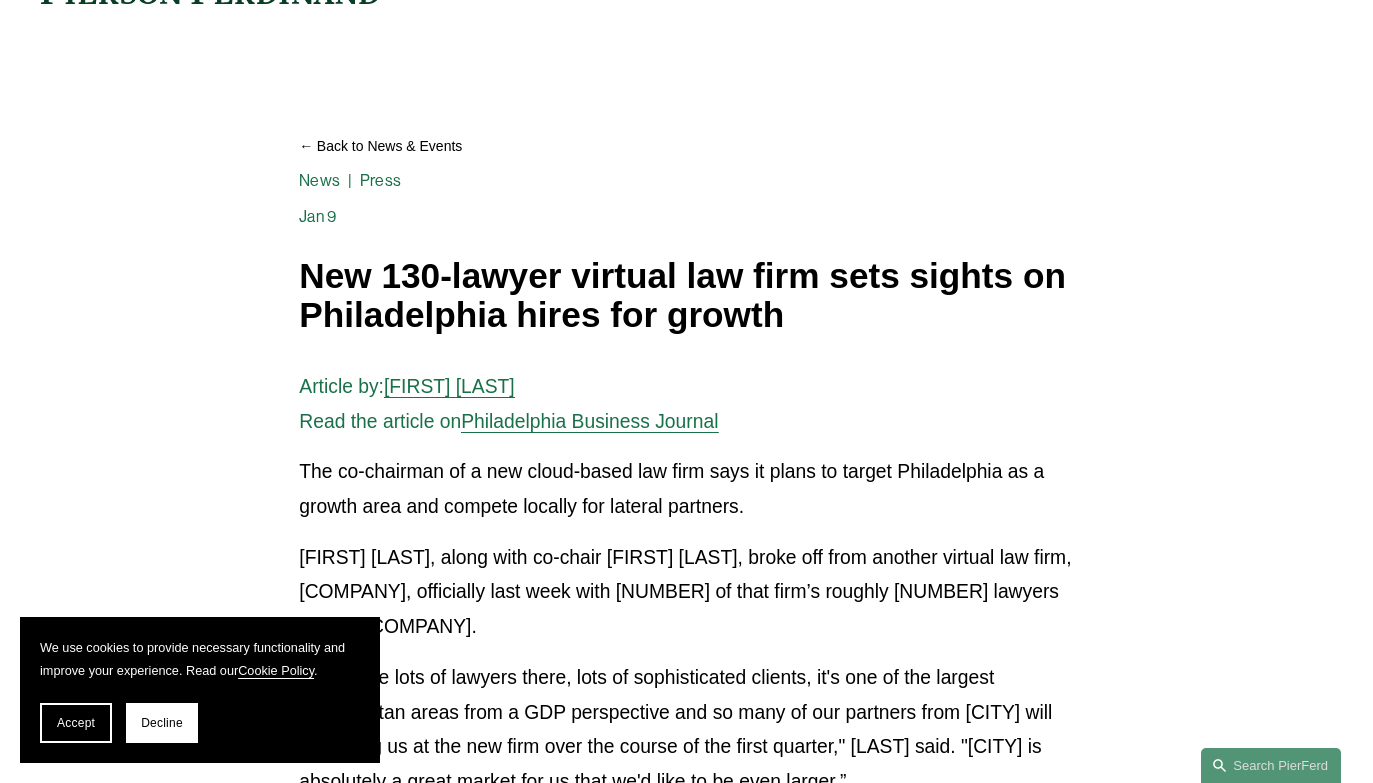 scroll, scrollTop: 0, scrollLeft: 0, axis: both 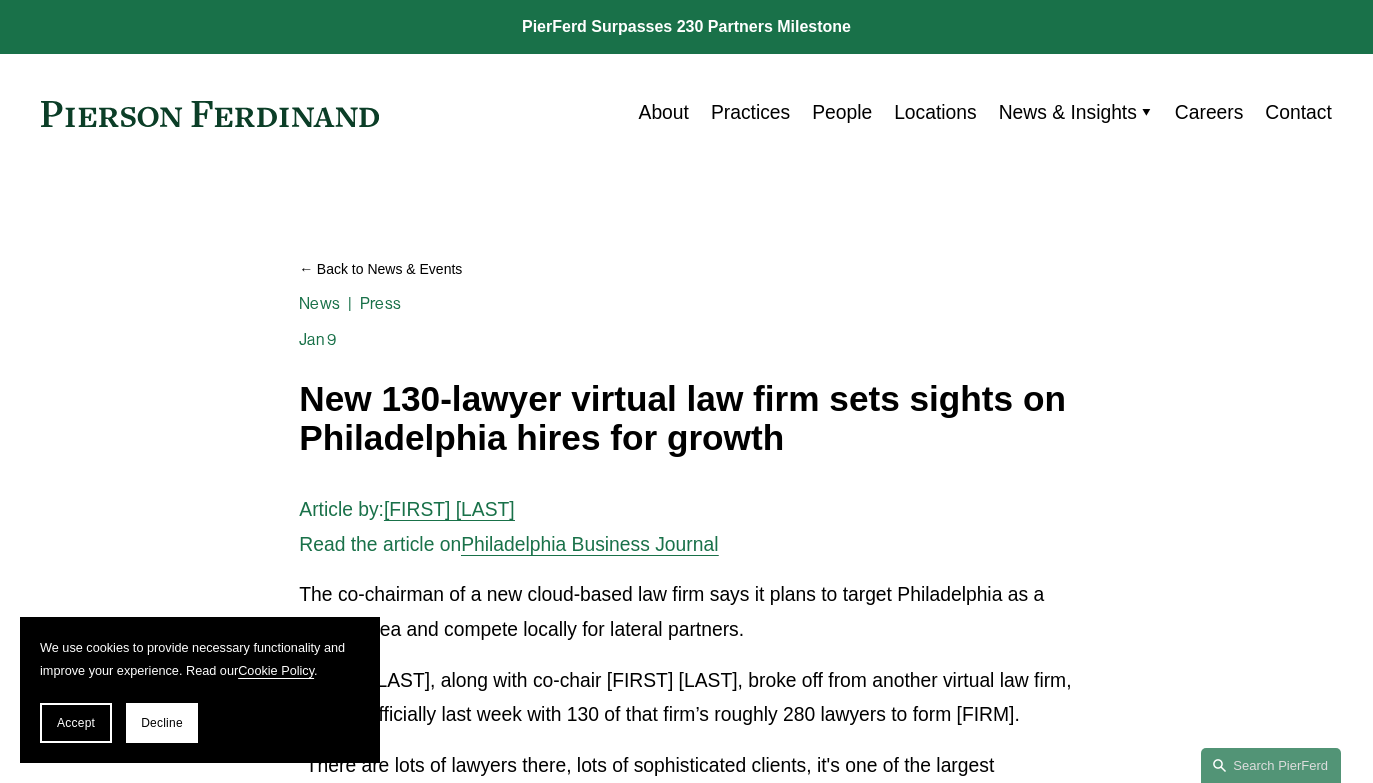 click at bounding box center (210, 114) 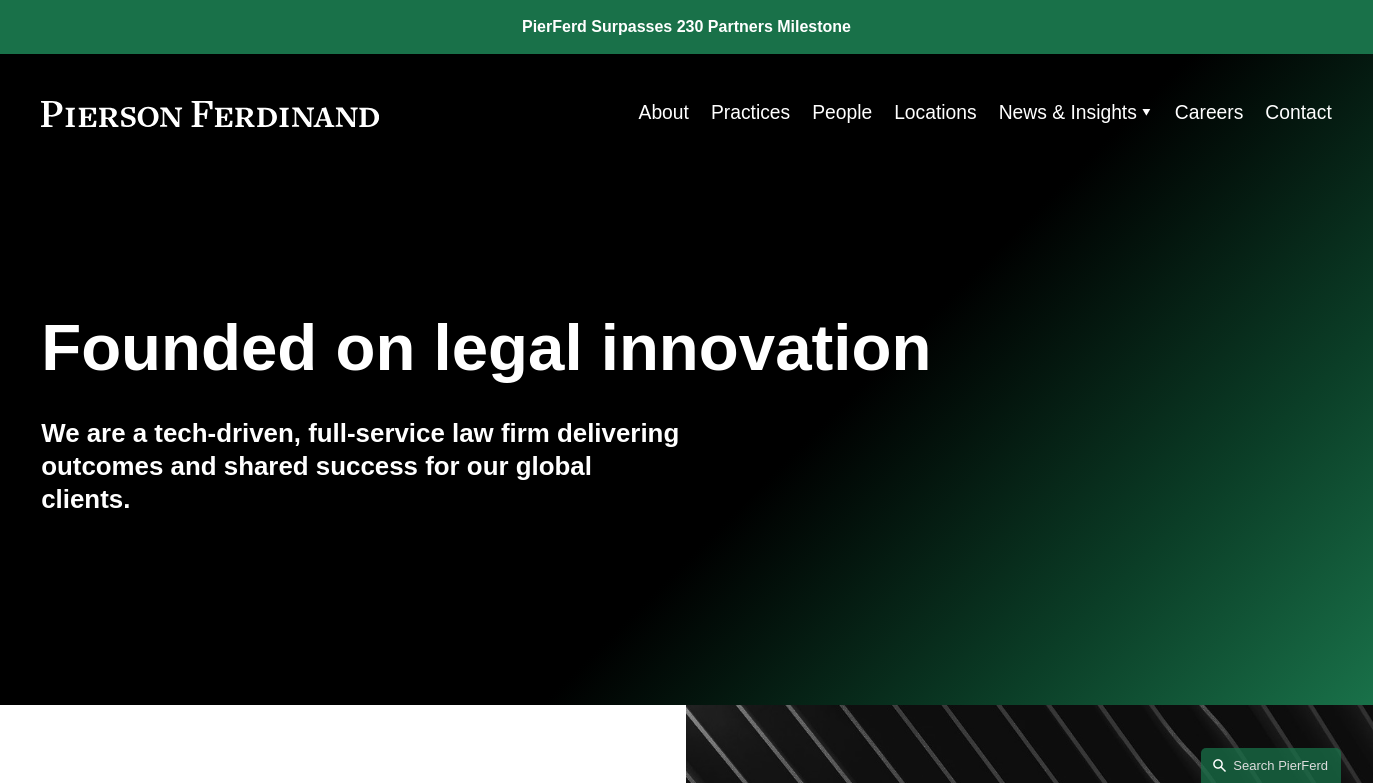 scroll, scrollTop: 0, scrollLeft: 0, axis: both 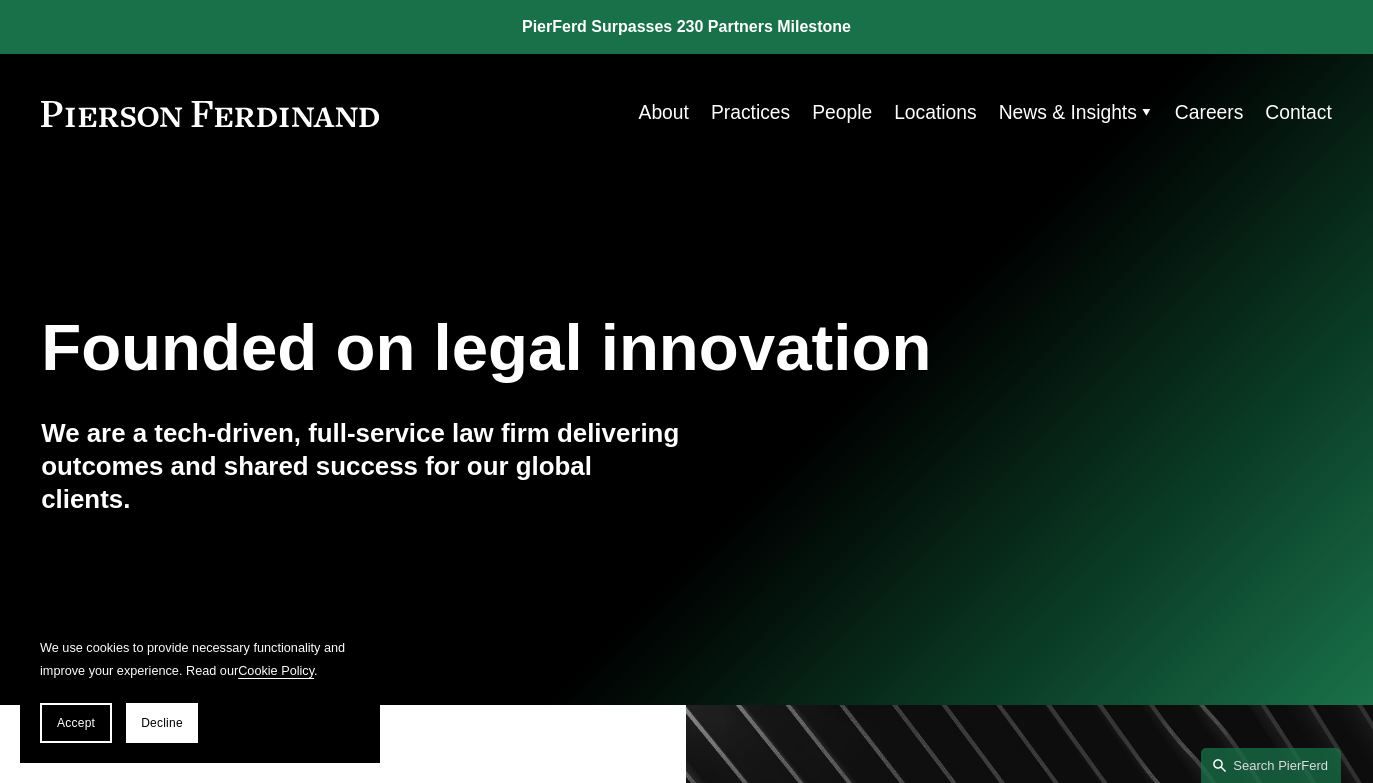 click on "Locations" at bounding box center (935, 113) 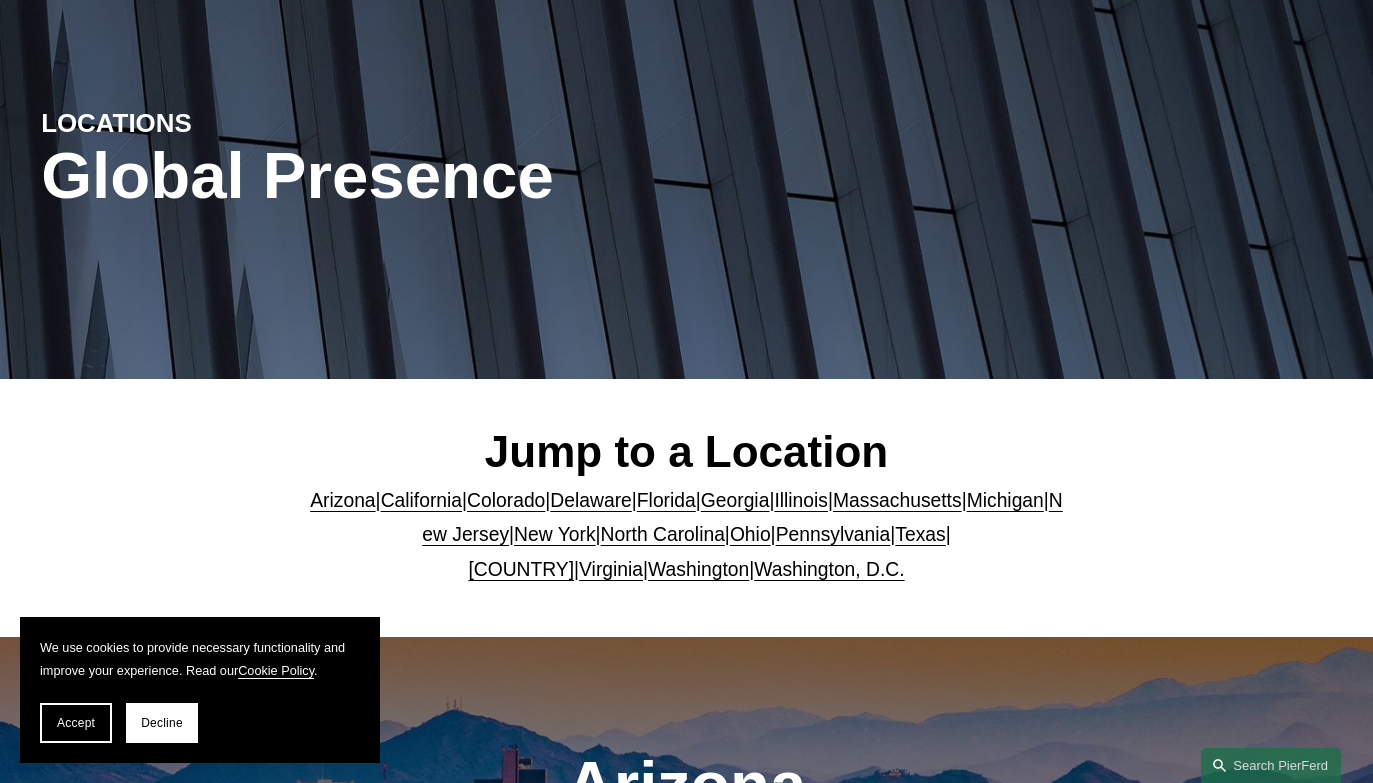 scroll, scrollTop: 264, scrollLeft: 0, axis: vertical 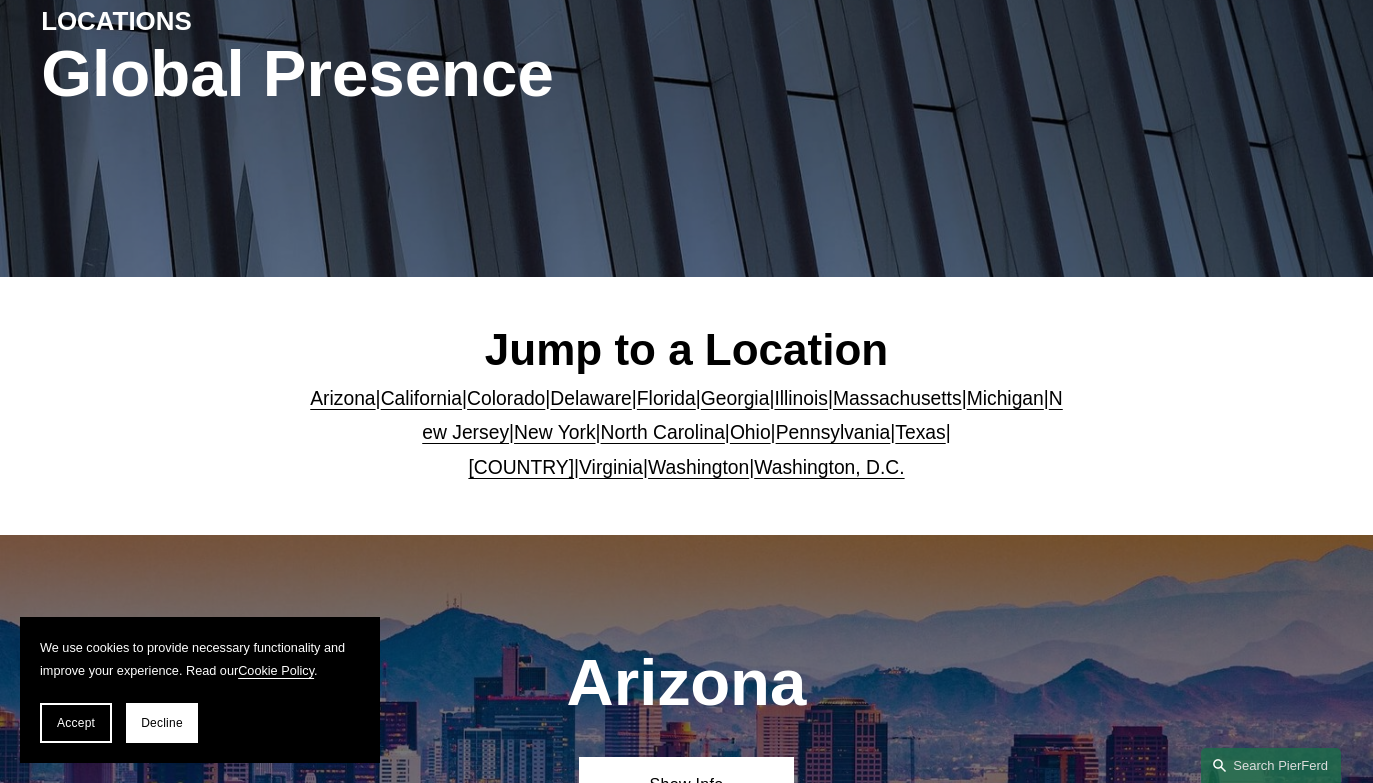 click on "Pennsylvania" at bounding box center (833, 432) 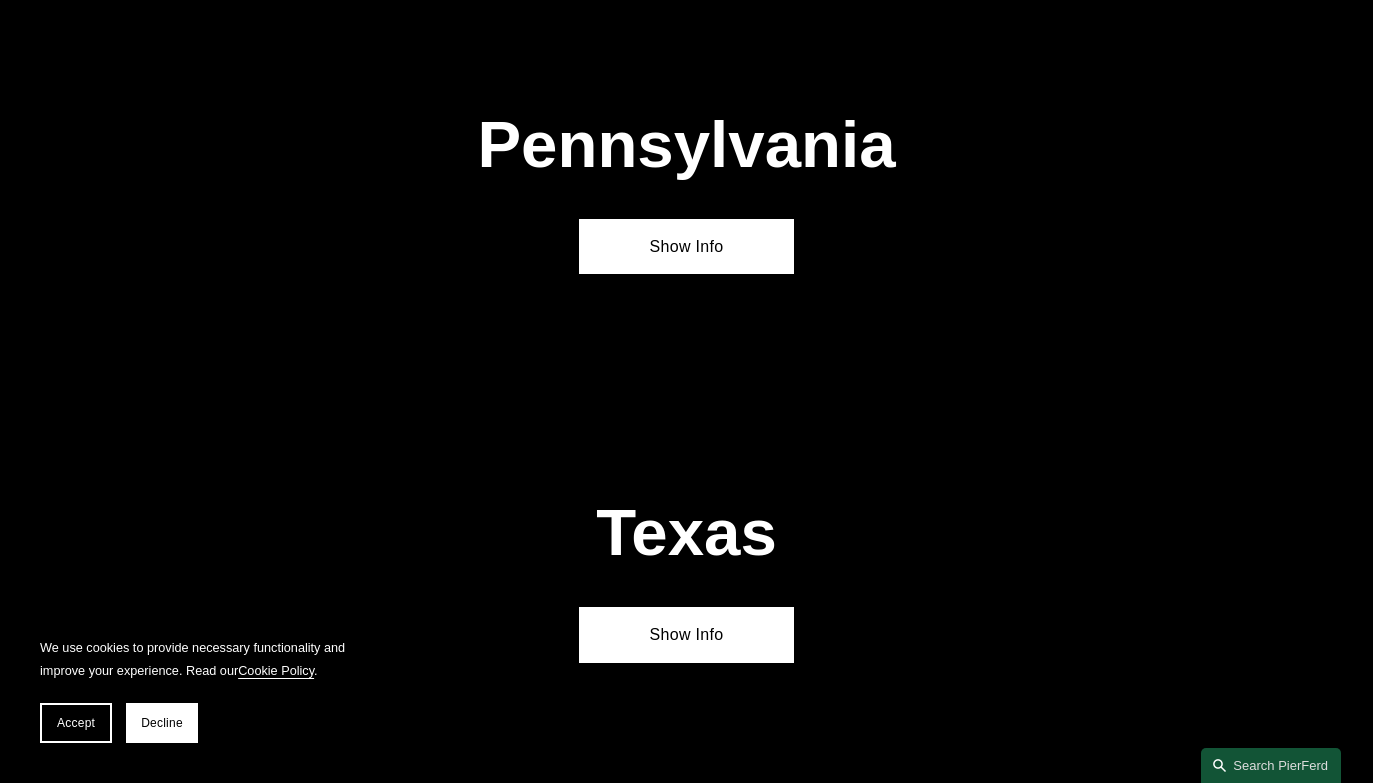scroll, scrollTop: 5875, scrollLeft: 0, axis: vertical 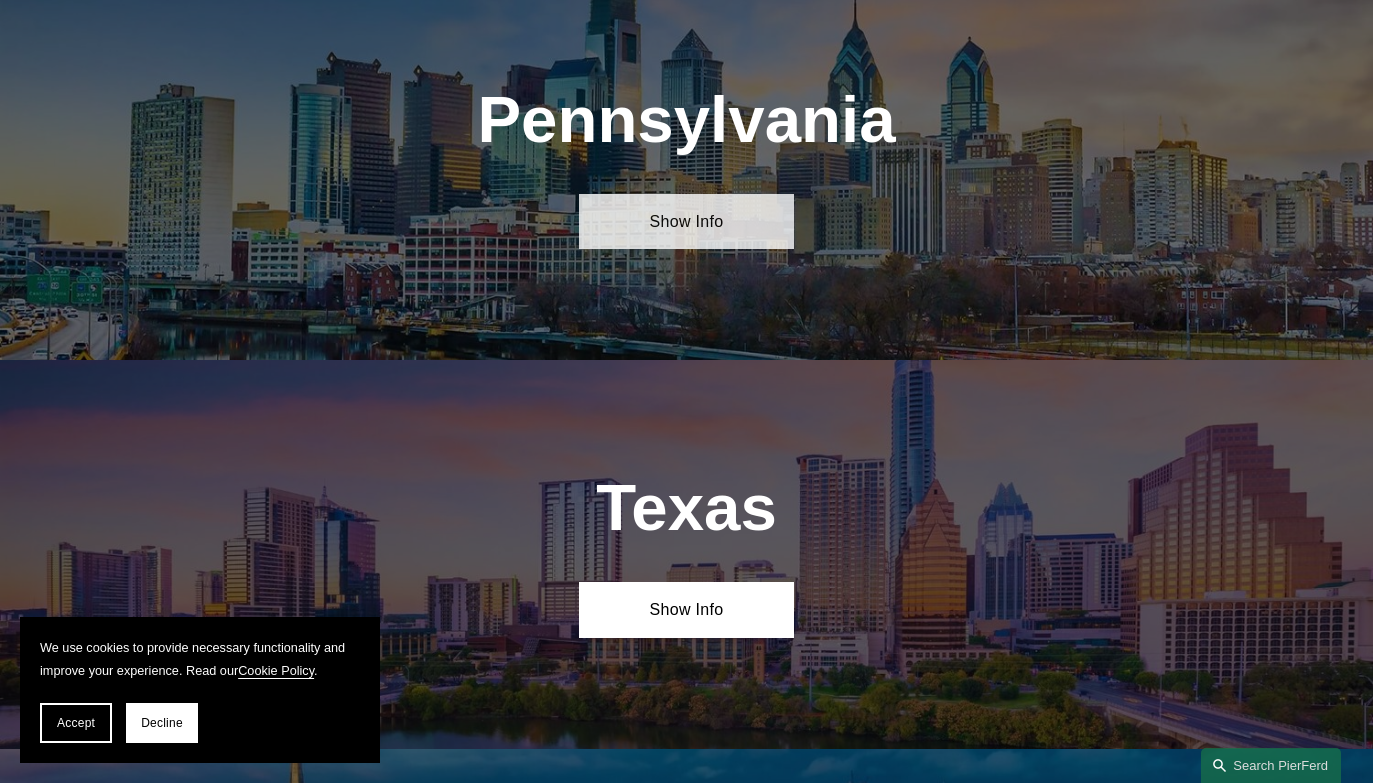 click on "Show Info" at bounding box center [686, 221] 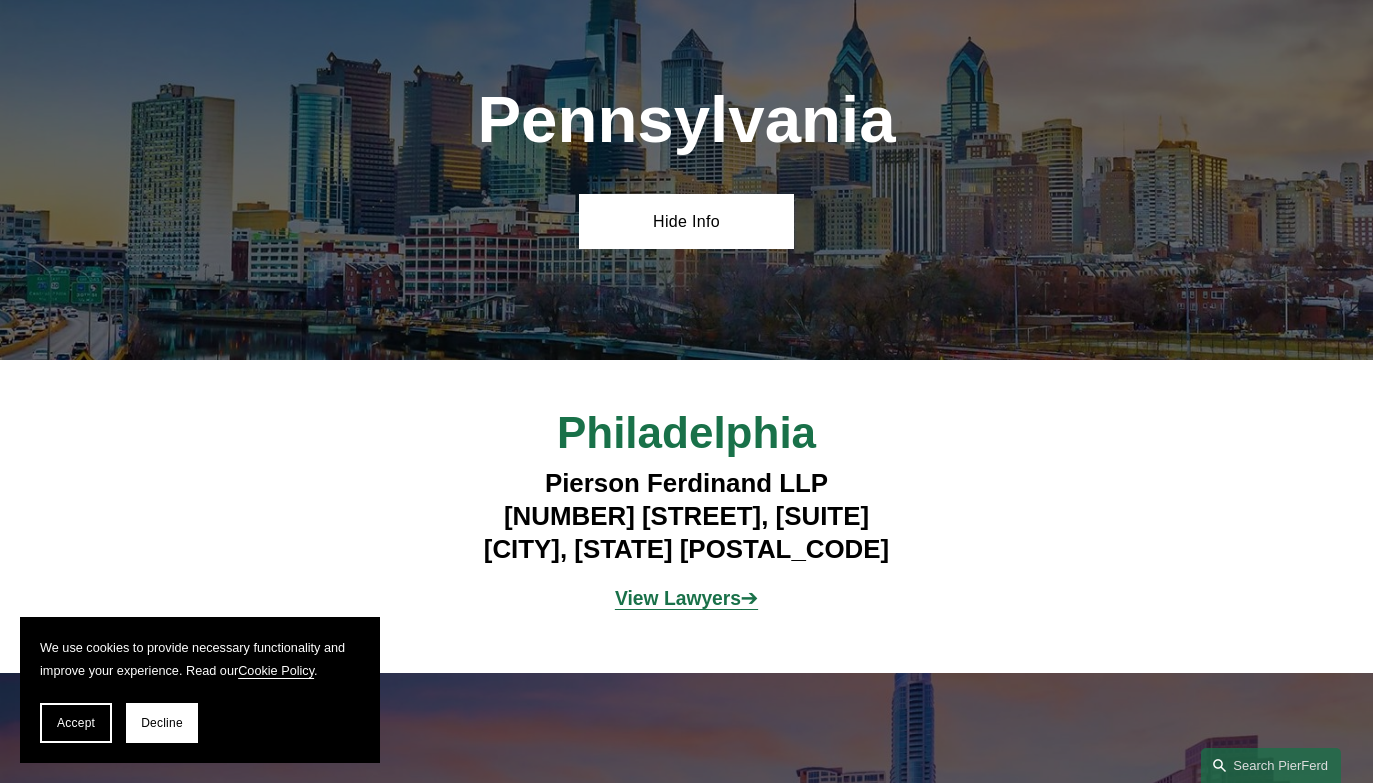 click on "View Lawyers" at bounding box center [678, 598] 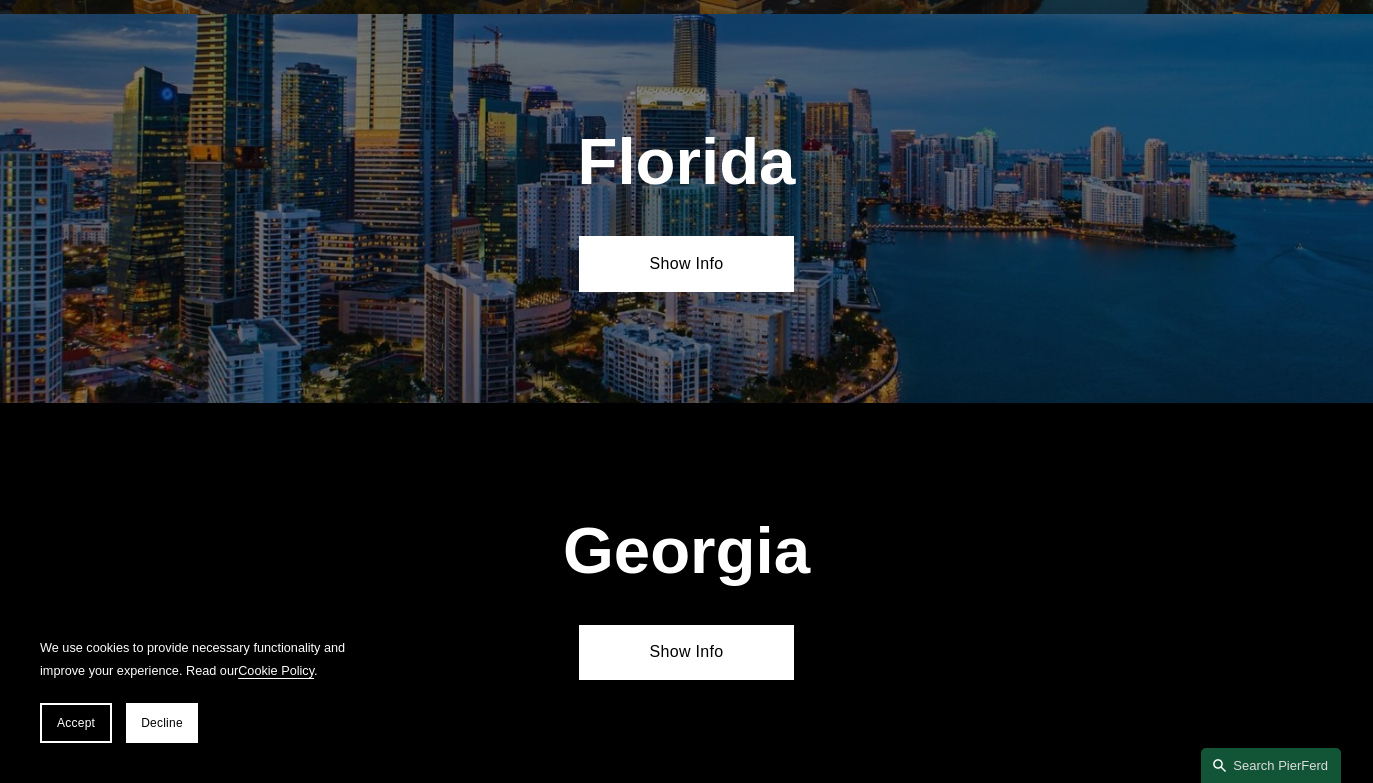 scroll, scrollTop: 1432, scrollLeft: 0, axis: vertical 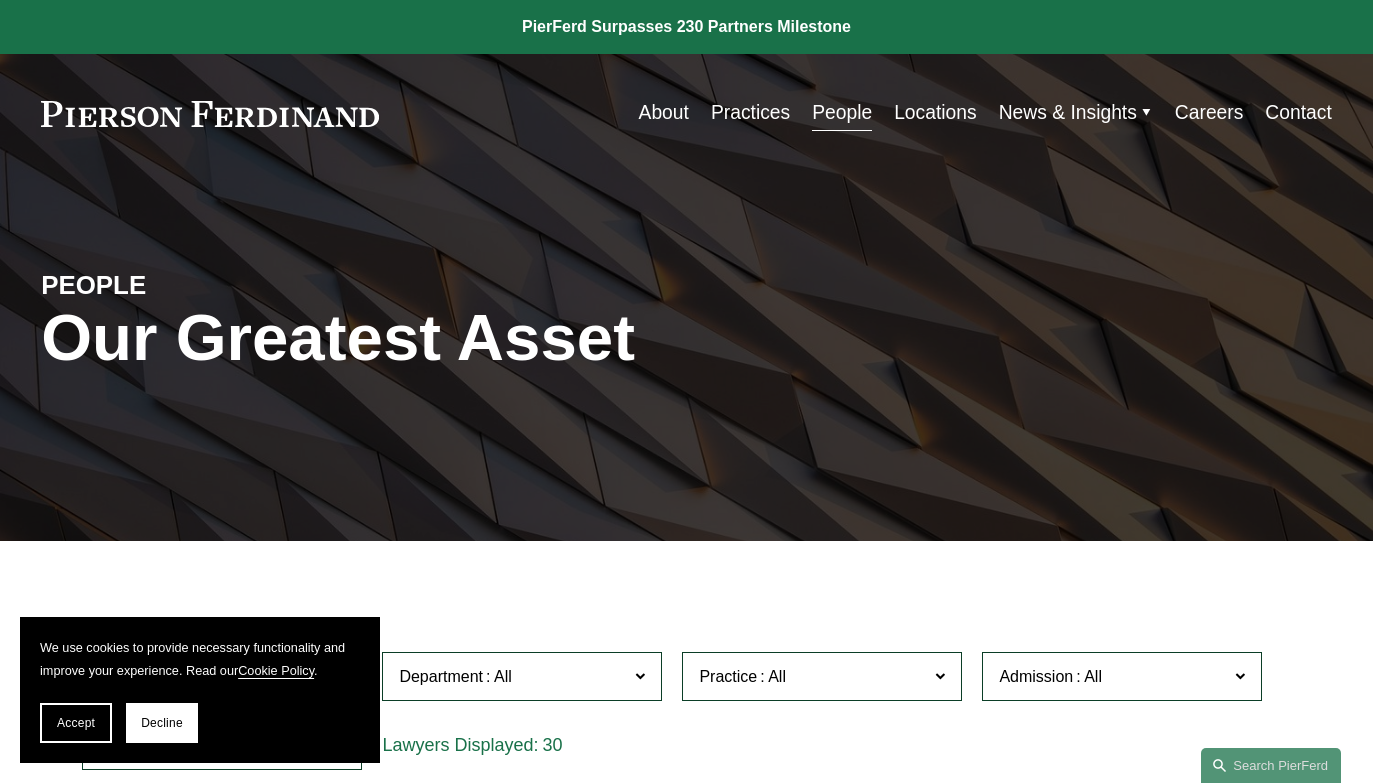 click on "Careers" at bounding box center (1209, 113) 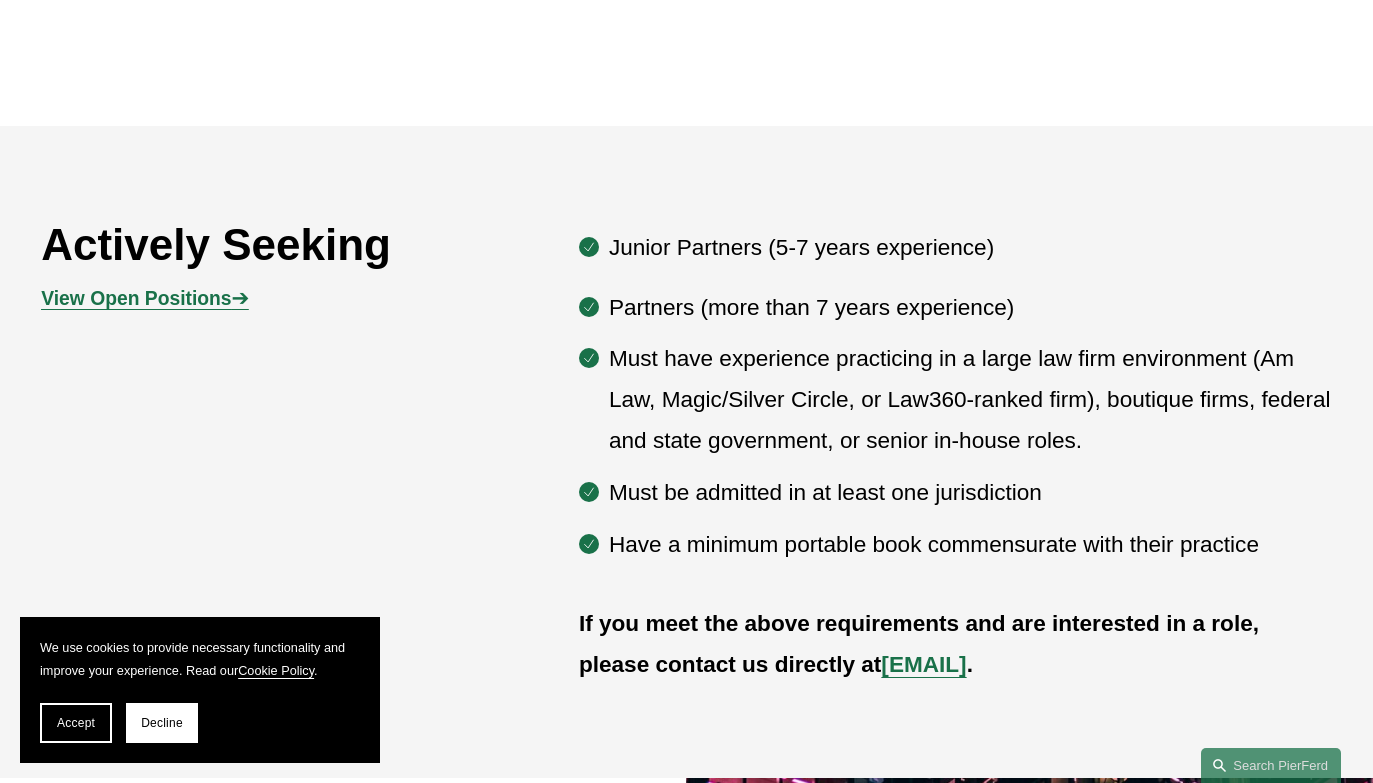 scroll, scrollTop: 925, scrollLeft: 0, axis: vertical 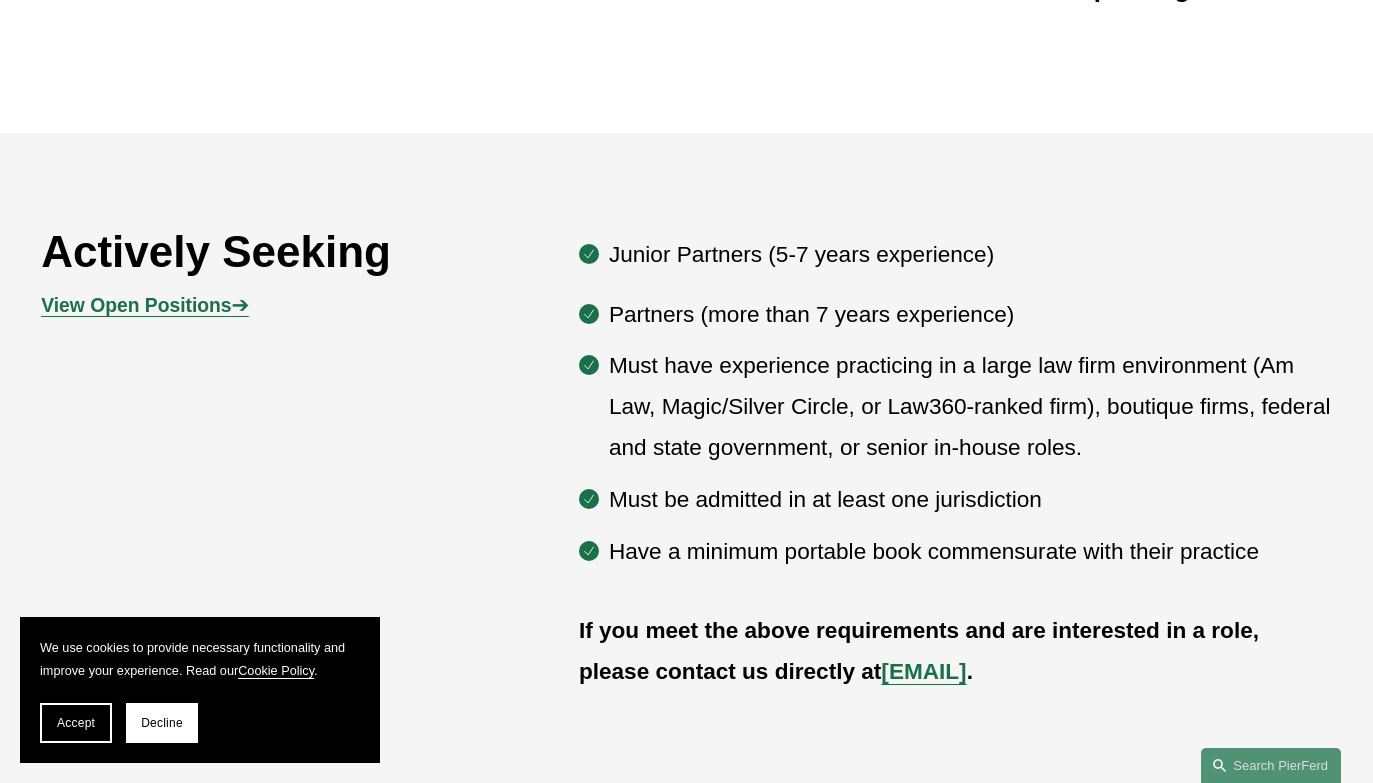 click on "Actively Seeking" at bounding box center (256, 251) 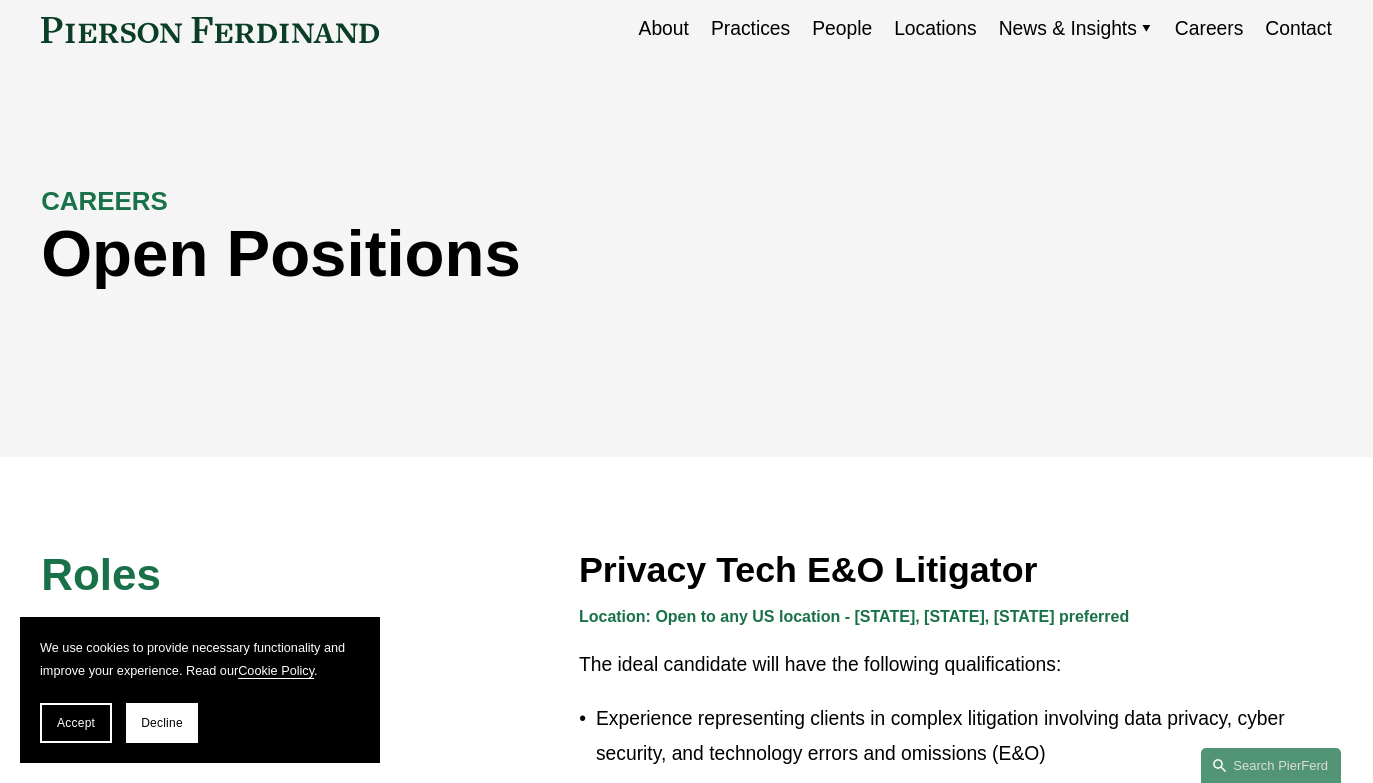 scroll, scrollTop: 0, scrollLeft: 0, axis: both 